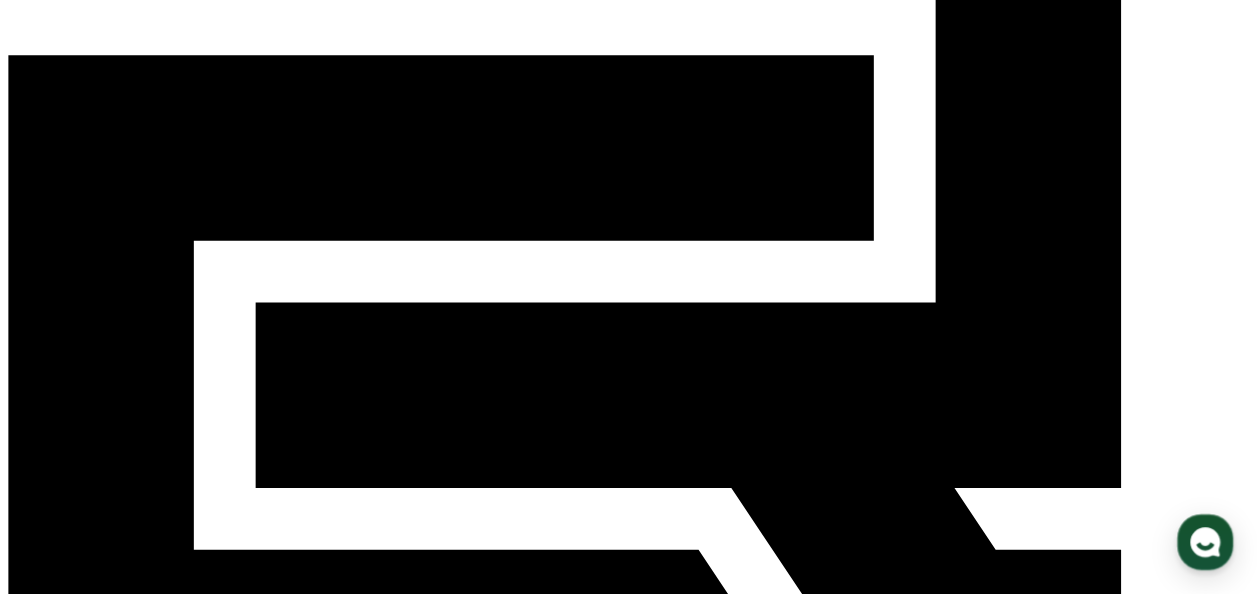 scroll, scrollTop: 0, scrollLeft: 0, axis: both 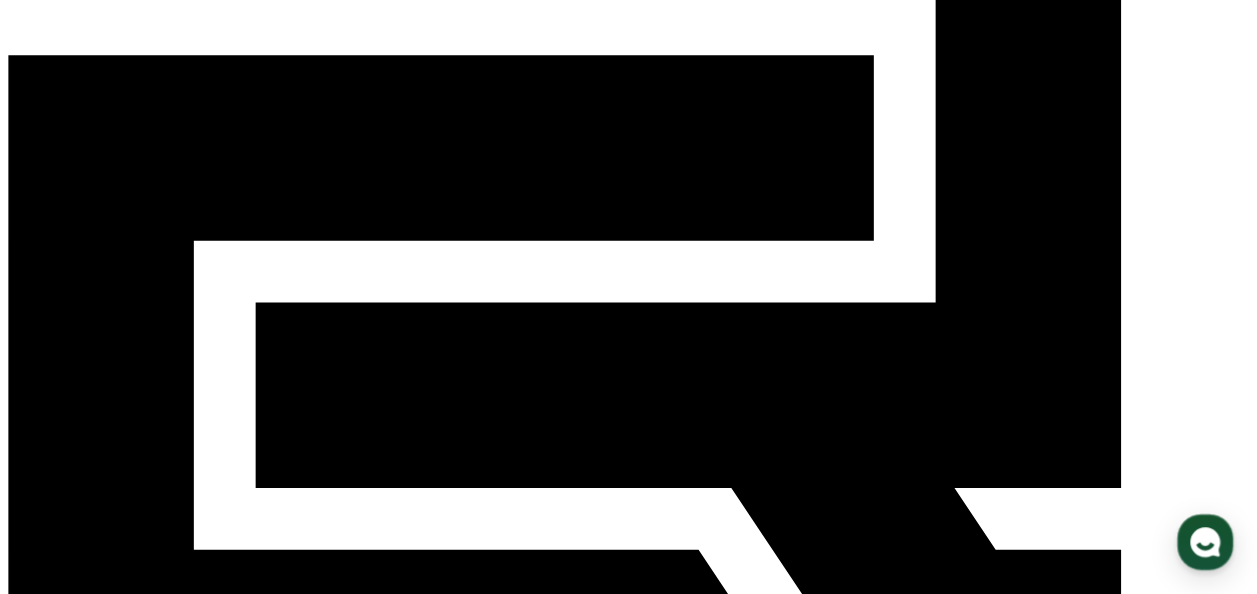 click 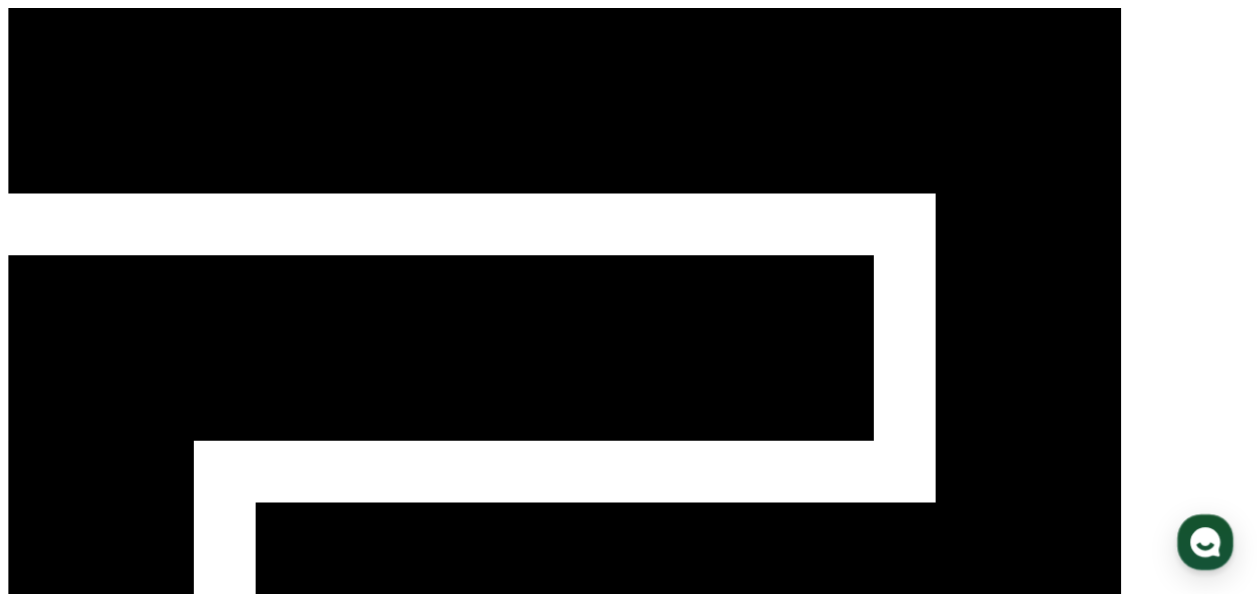 click on "音源" at bounding box center [72, 1031] 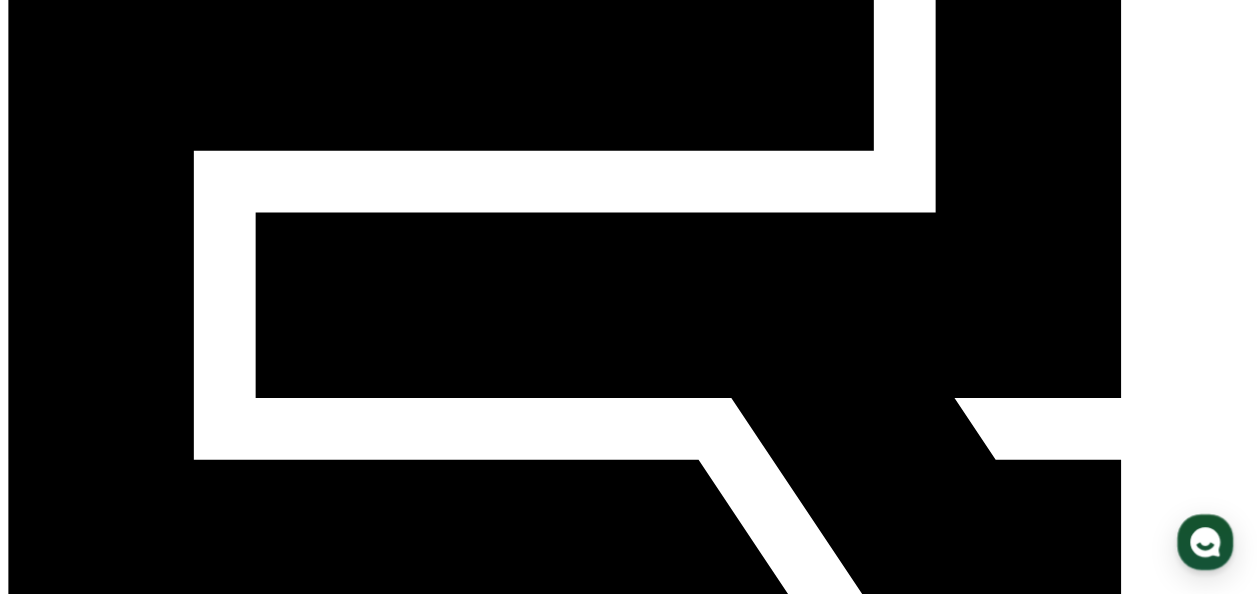scroll, scrollTop: 300, scrollLeft: 0, axis: vertical 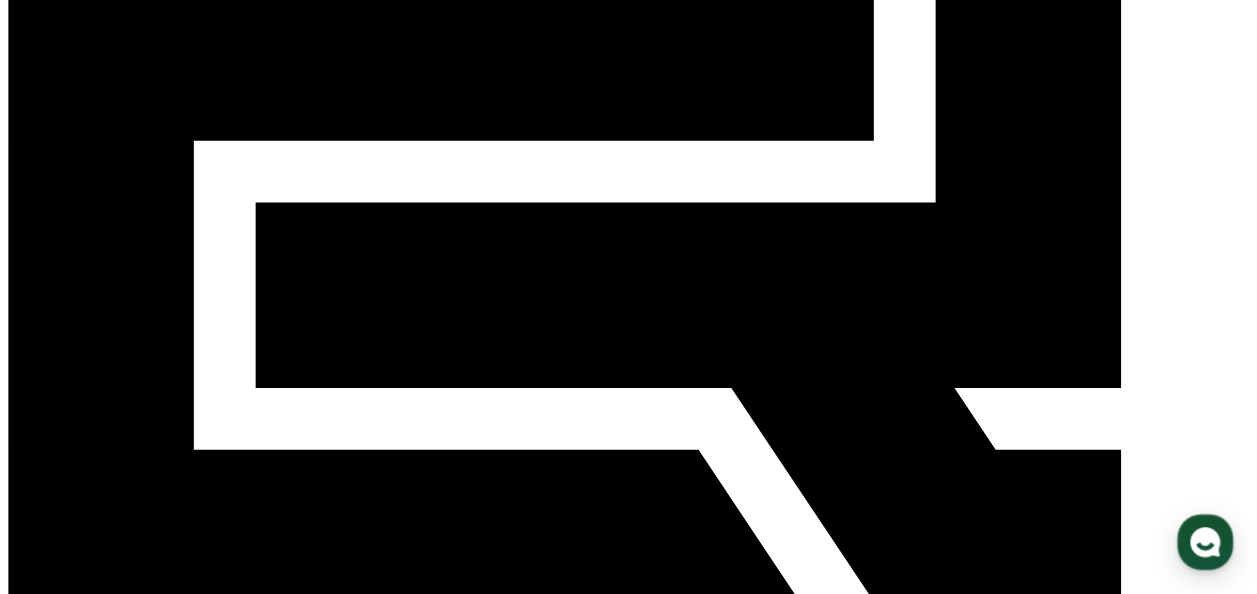 click on "Youtube    Instagram    Tiktok   * 注意 *   チャンネルを追加した後、認証を行ってください。   認証が完了したチャンネルのみ、管理者の審査、分析、決済が行われます。   チャンネルの承認は最大1-2日かかる場合があります。   必須     * YouTubeのポリシーに違反した場合、収益の精算が除外される可能性がありますので、ご注意ください。     チャンネルにアップロードされたコンテンツがYouTubeのポリシーに準拠しています。   チャンネルにアップロードされたコンテンツが無許可のコピーではありません。   このチャンネルには少なくとも3つの動画と500人の購読者がいます.   チャンネルURL      検証     カテゴリ     すべて    食べ物    美容    ゲーム    アプリ    デバイス    講義    ファッション    ツール    商品    その他     マーケティングチャンネル登録" at bounding box center [628, 1307] 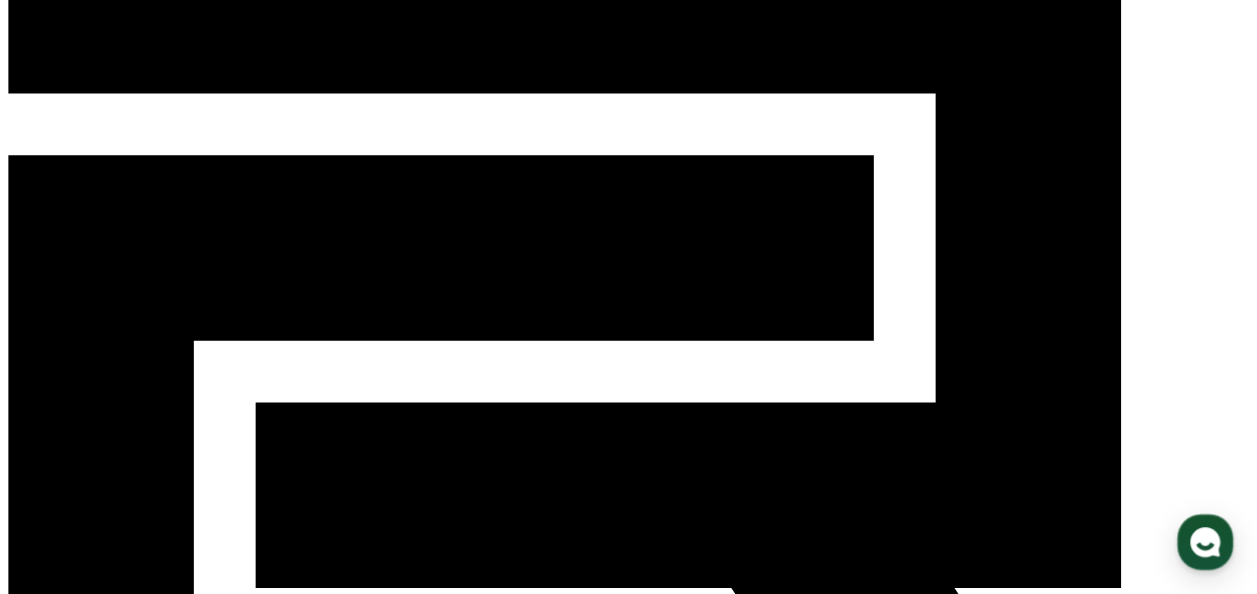 scroll, scrollTop: 0, scrollLeft: 0, axis: both 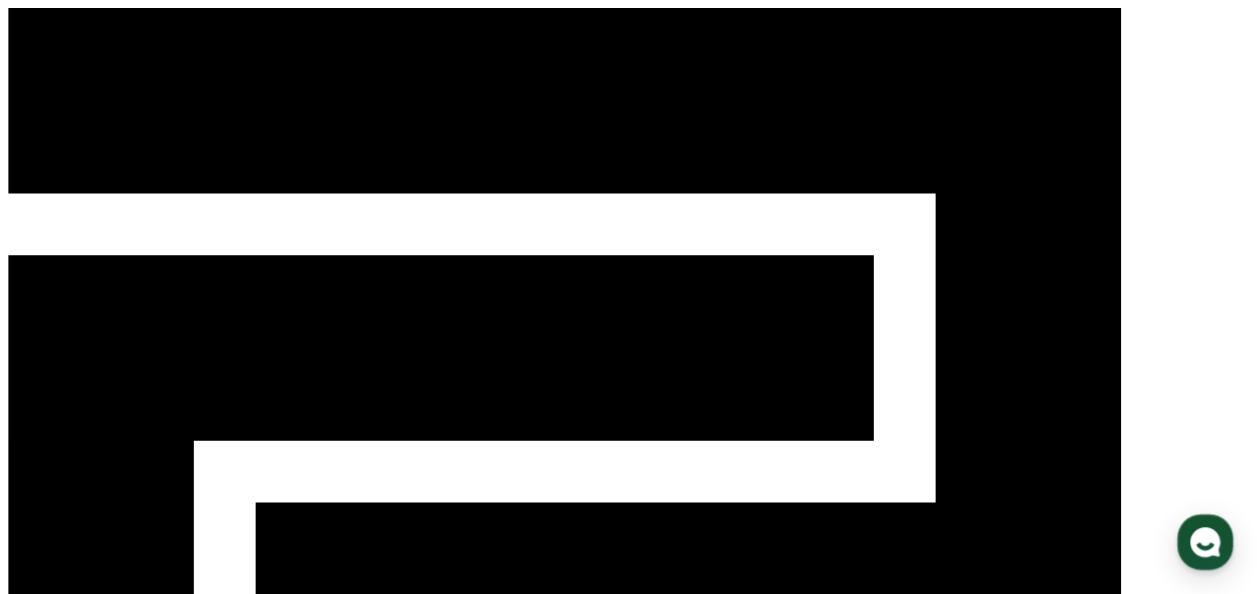 click on "音源" at bounding box center [72, 1031] 